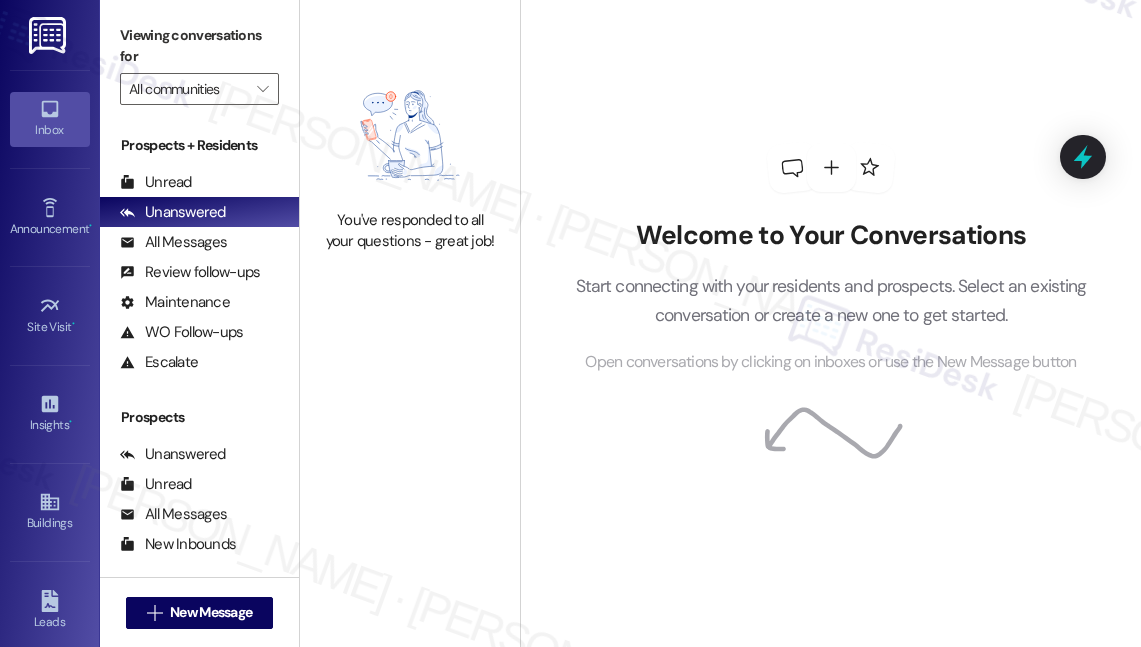 scroll, scrollTop: 0, scrollLeft: 0, axis: both 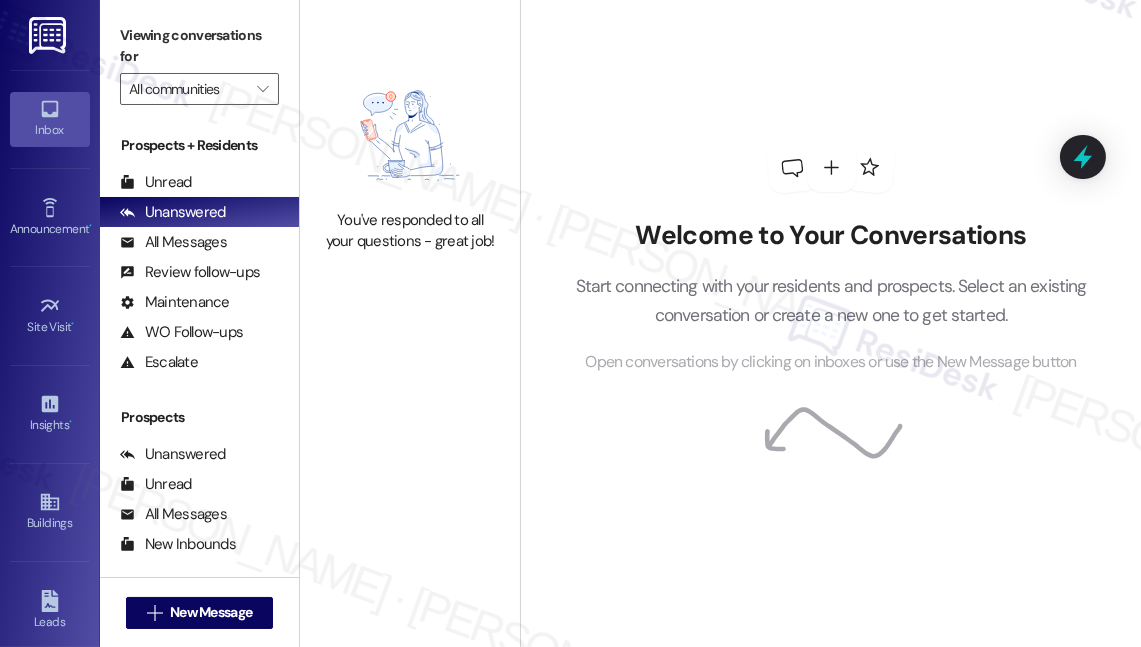 drag, startPoint x: 312, startPoint y: 64, endPoint x: 356, endPoint y: 23, distance: 60.1415 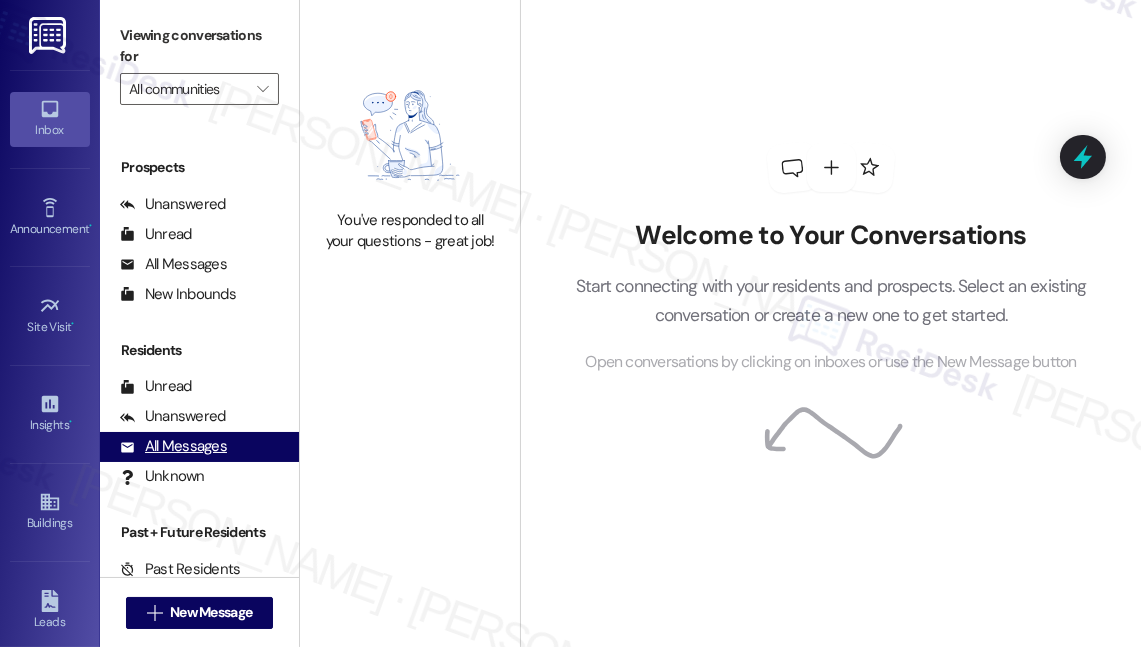scroll, scrollTop: 251, scrollLeft: 0, axis: vertical 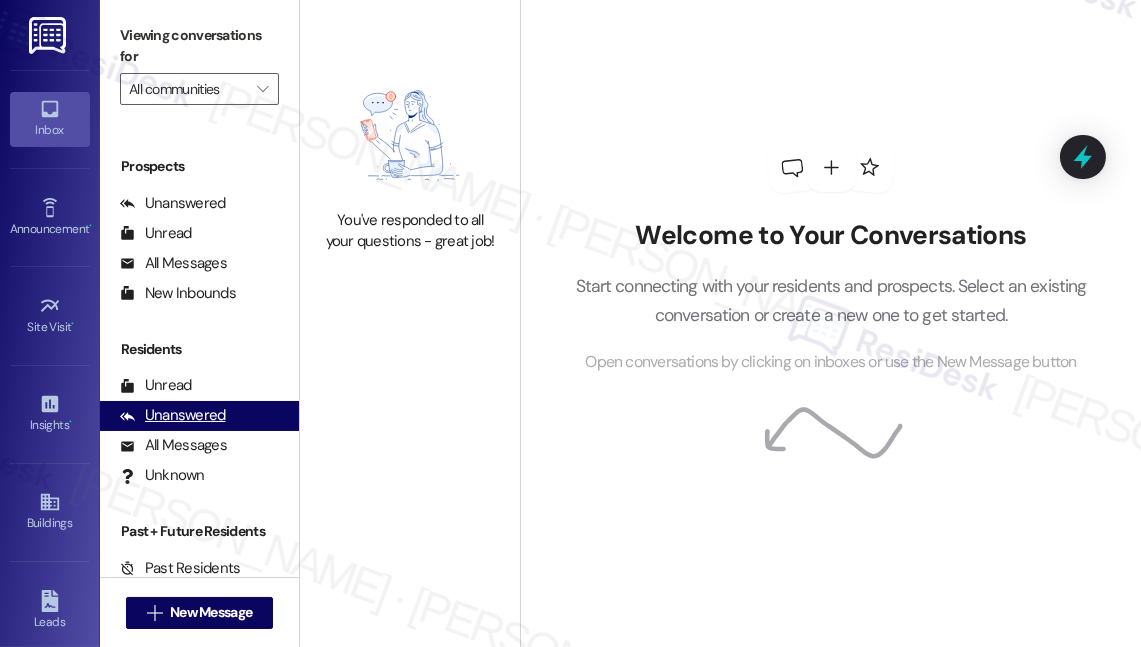 click on "Unanswered" at bounding box center (173, 415) 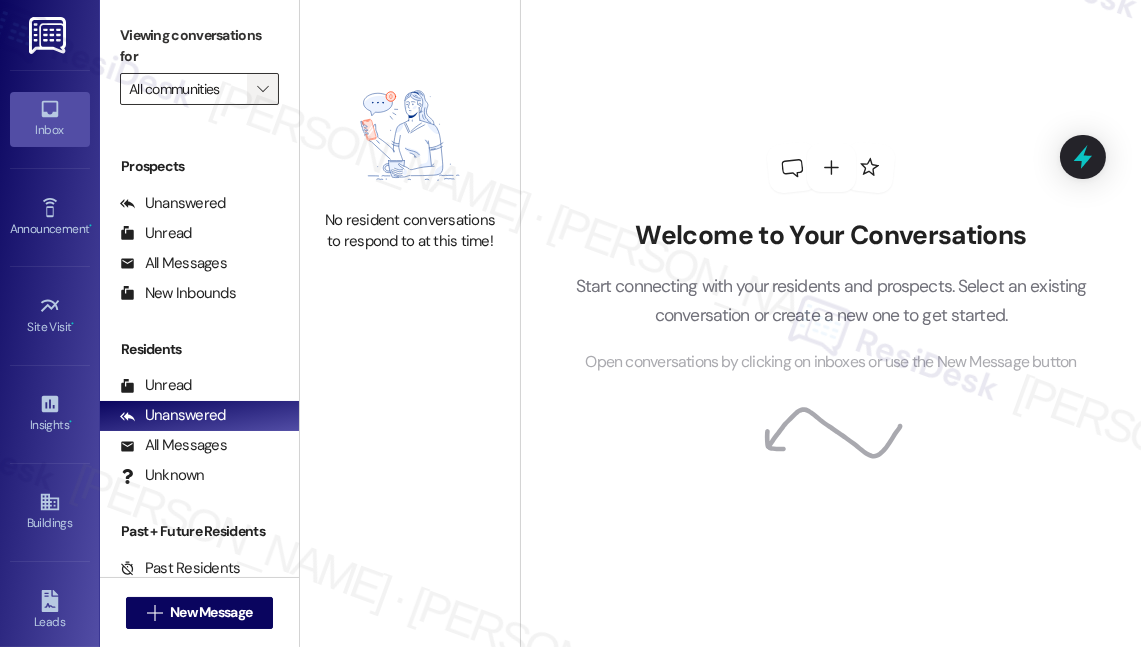 click on "" at bounding box center [262, 89] 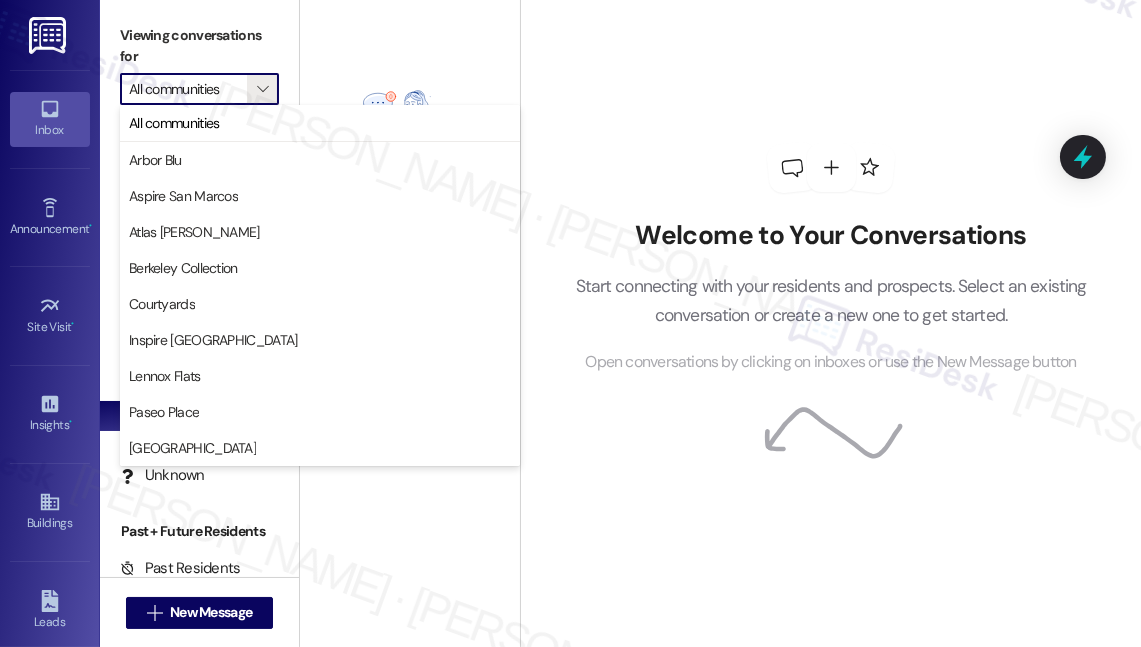 click on "Viewing conversations for" at bounding box center (199, 46) 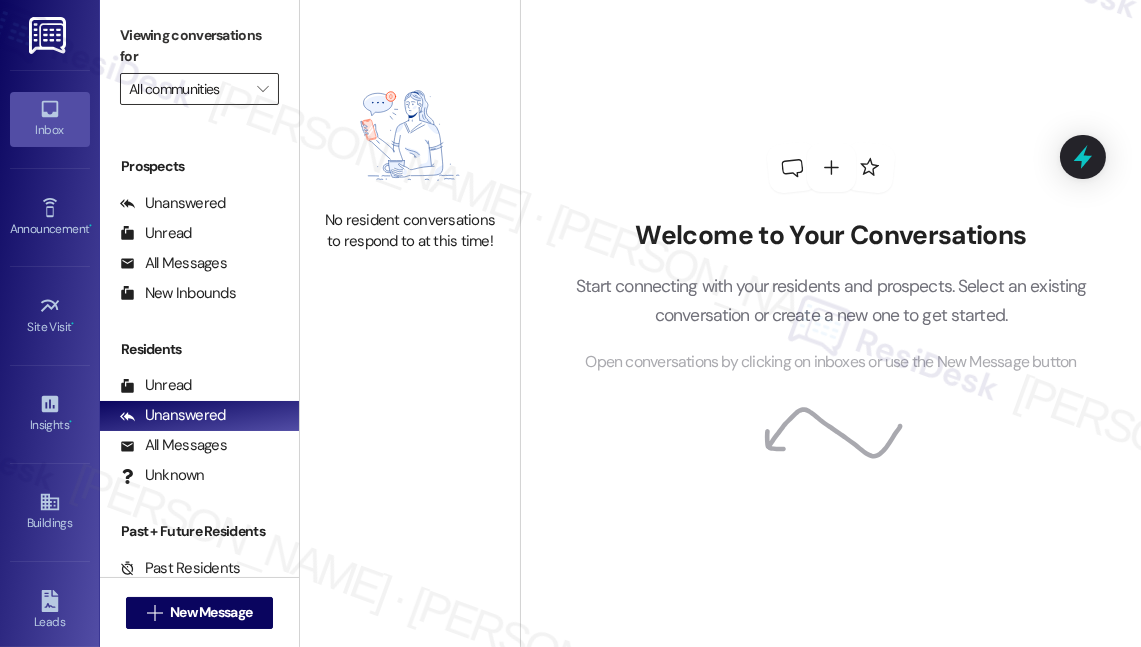 click on "All communities" at bounding box center (188, 89) 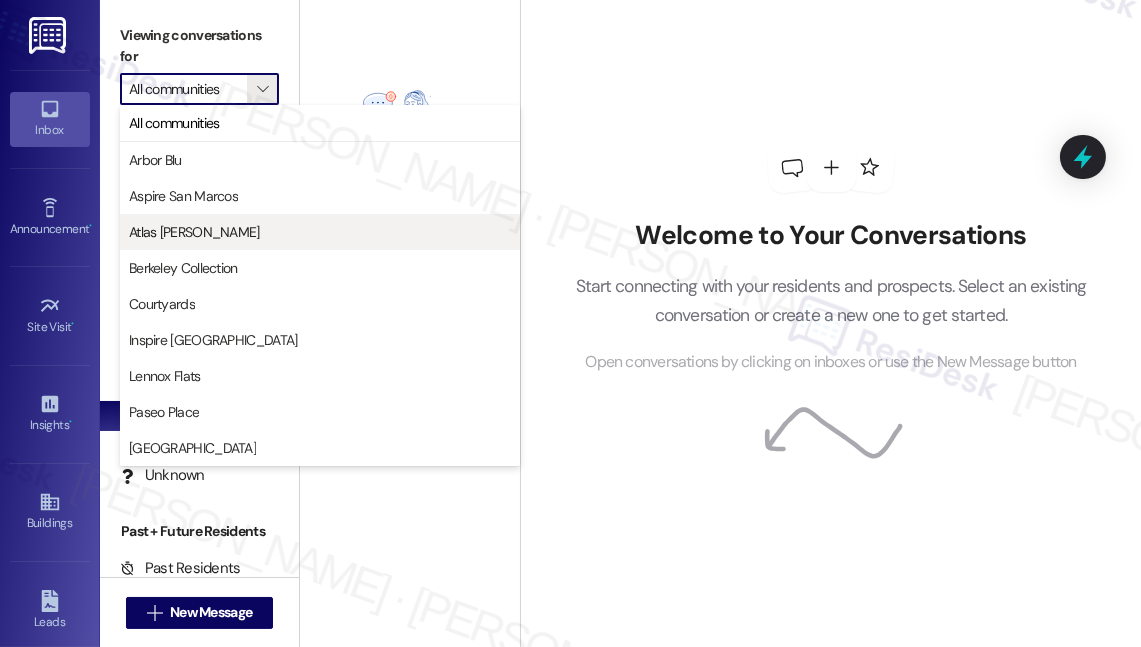click on "Atlas [PERSON_NAME]" at bounding box center [194, 232] 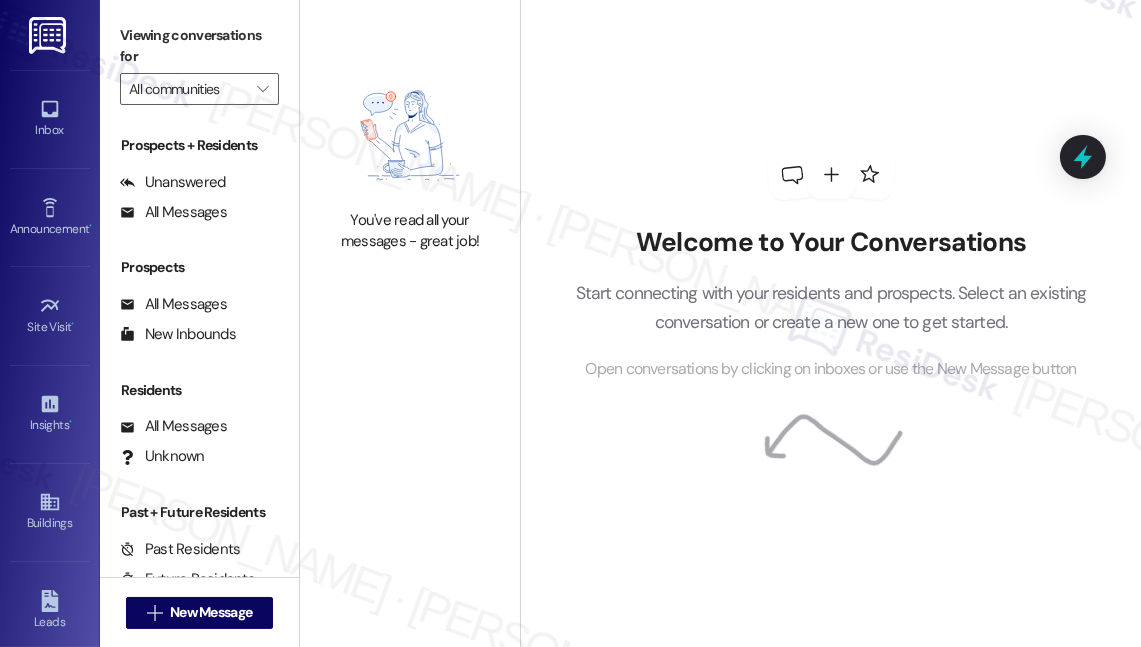 type on "Atlas [PERSON_NAME]" 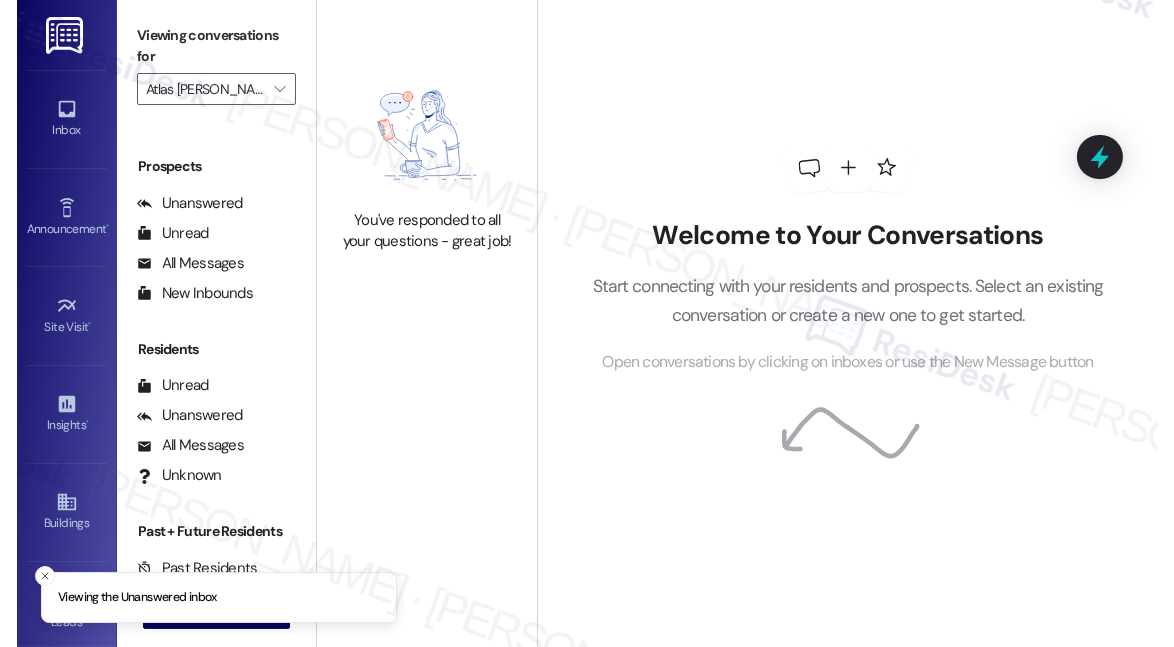 scroll, scrollTop: 0, scrollLeft: 0, axis: both 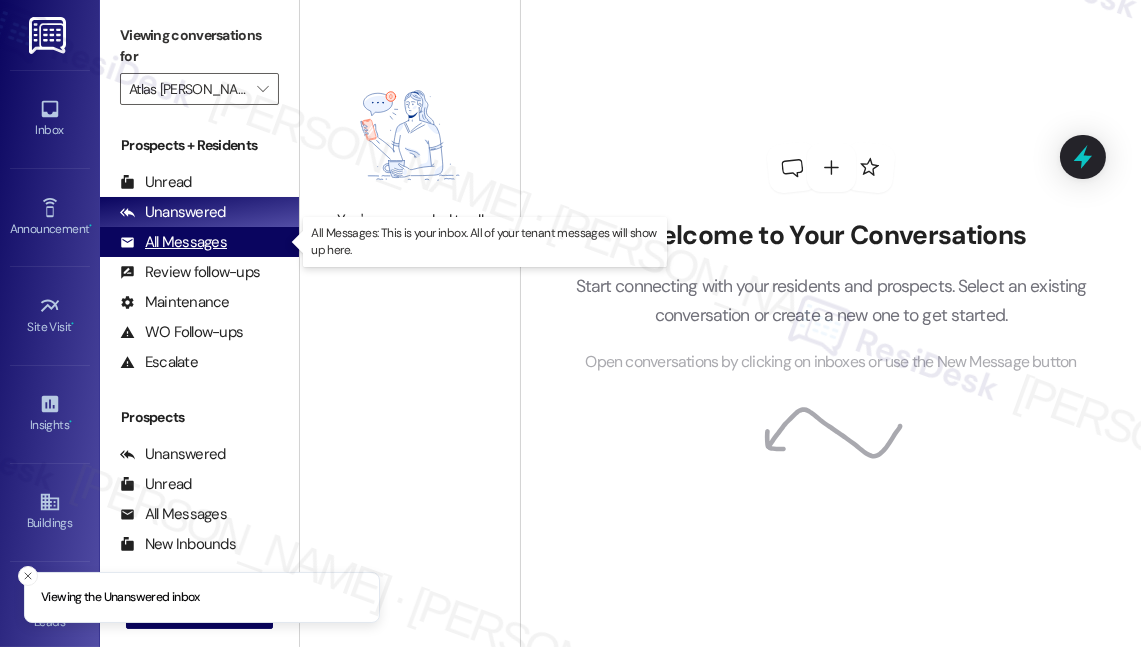 click on "All Messages (undefined)" at bounding box center (199, 242) 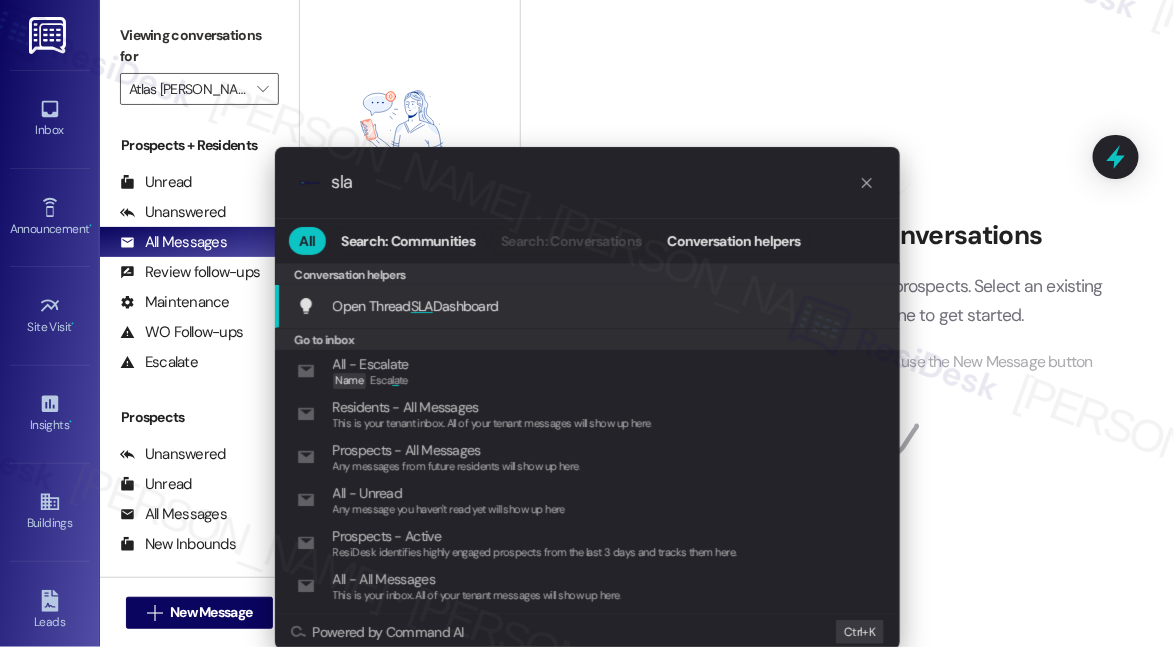 type on "sla" 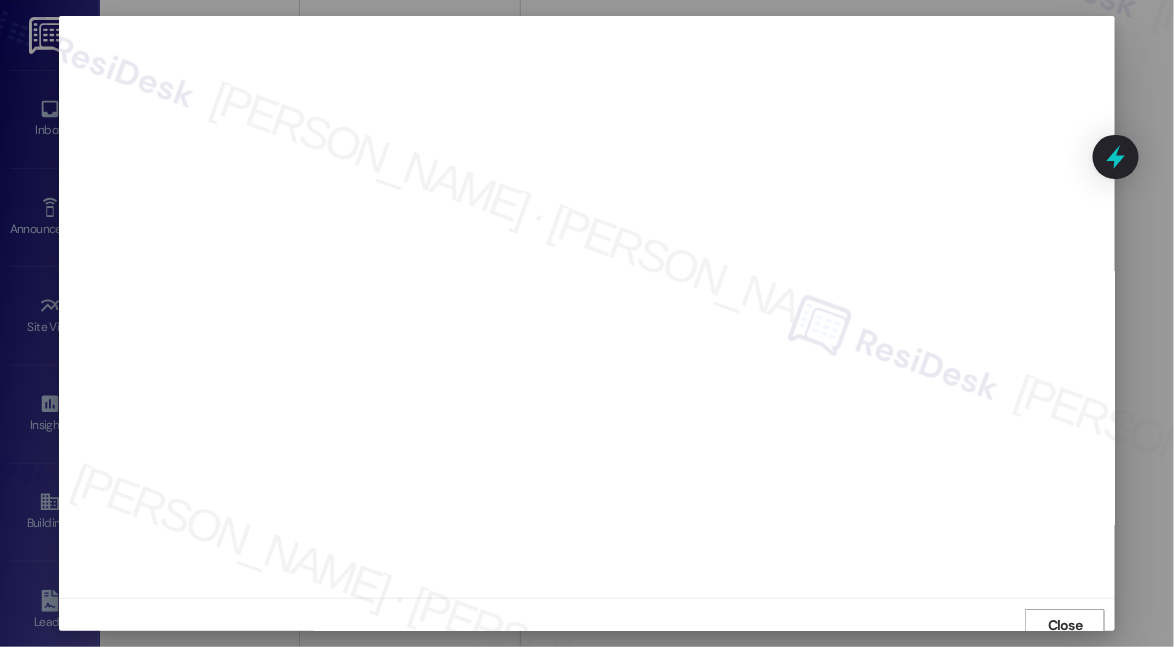 scroll, scrollTop: 10, scrollLeft: 0, axis: vertical 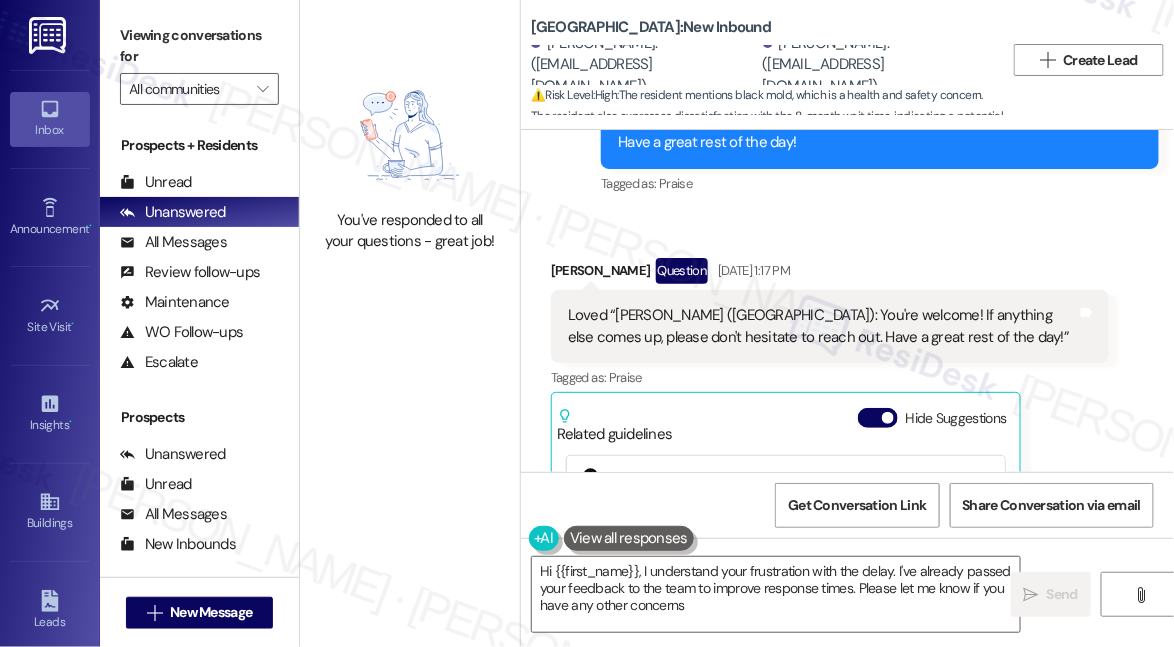type on "Hi {{first_name}}, I understand your frustration with the delay. I've already passed your feedback to the team to improve response times. Please let me know if you have any other concerns!" 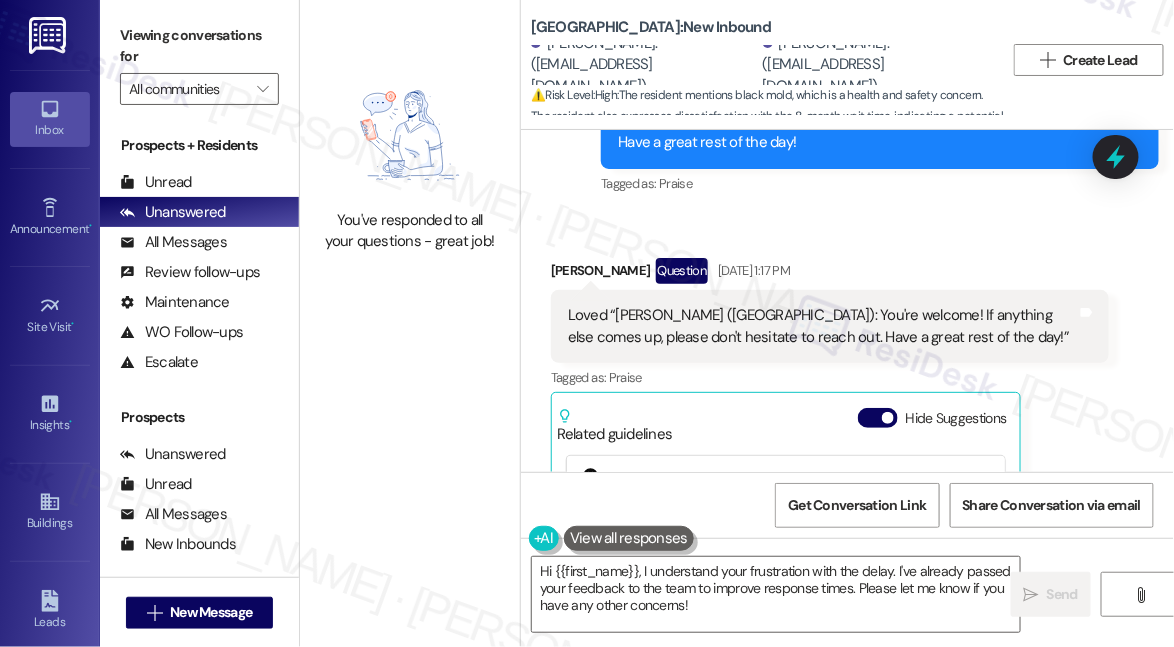click on "Loved “Sarah (University Park & Place): You're welcome! If anything else comes up, please don't hesitate to reach out. Have a great rest of the day!” Tags and notes" at bounding box center [830, 326] 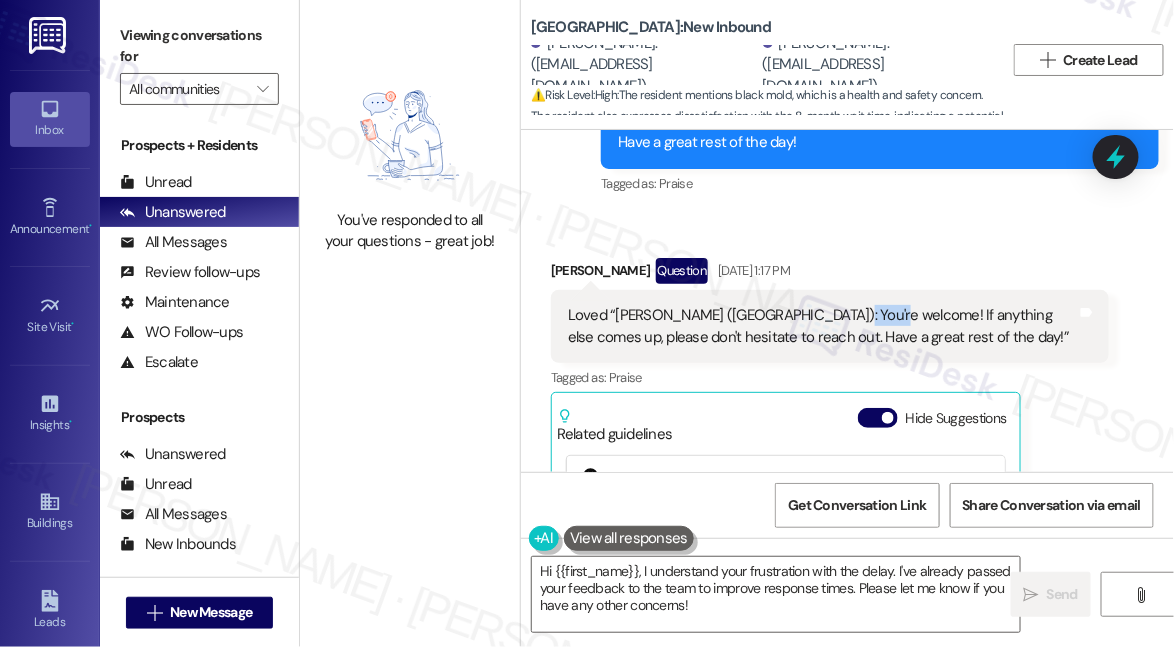 click on "Loved “Sarah (University Park & Place): You're welcome! If anything else comes up, please don't hesitate to reach out. Have a great rest of the day!” Tags and notes" at bounding box center (830, 326) 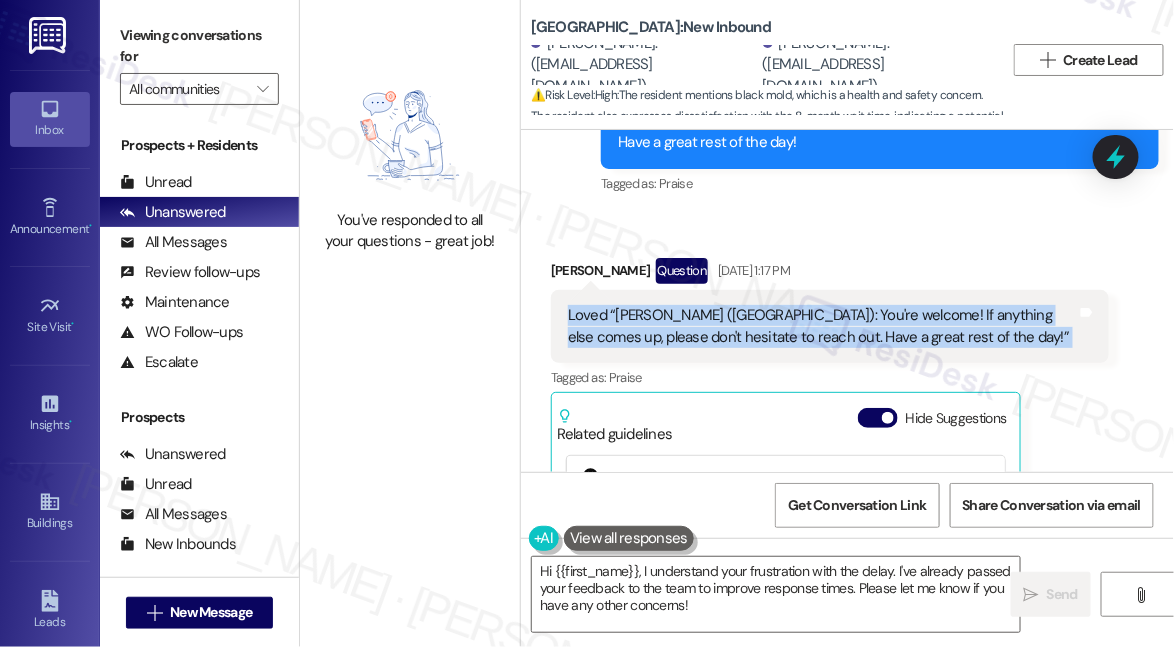 click on "Loved “Sarah (University Park & Place): You're welcome! If anything else comes up, please don't hesitate to reach out. Have a great rest of the day!” Tags and notes" at bounding box center [830, 326] 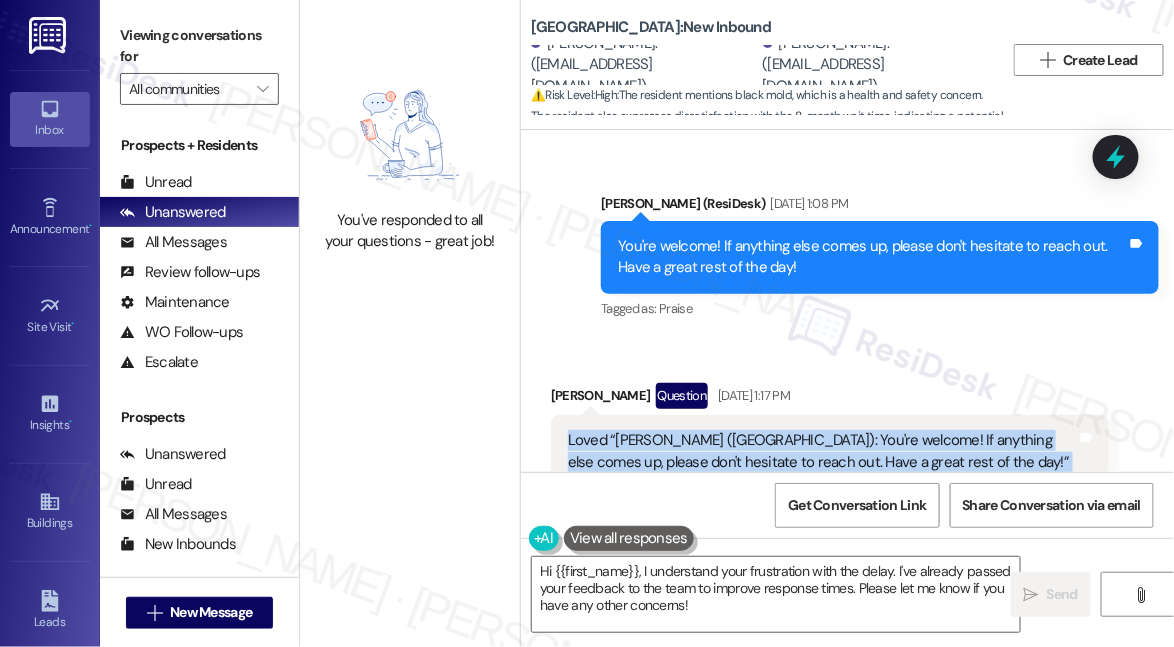 scroll, scrollTop: 7110, scrollLeft: 0, axis: vertical 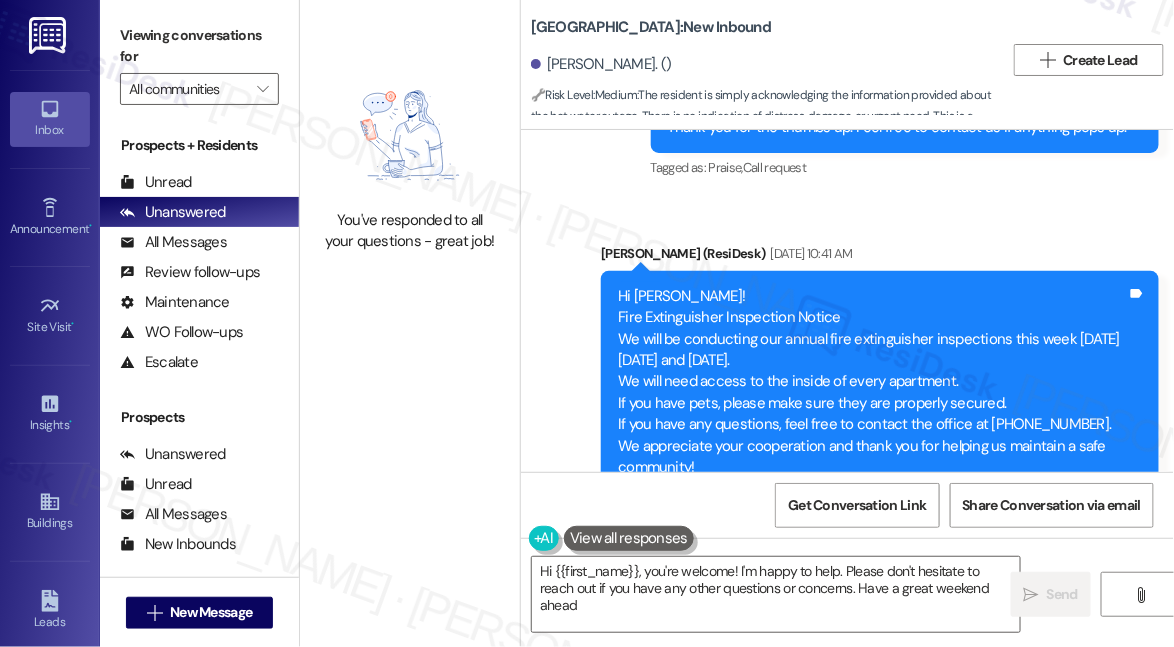 type on "Hi {{first_name}}, you're welcome! I'm happy to help. Please don't hesitate to reach out if you have any other questions or concerns. Have a great weekend ahead!" 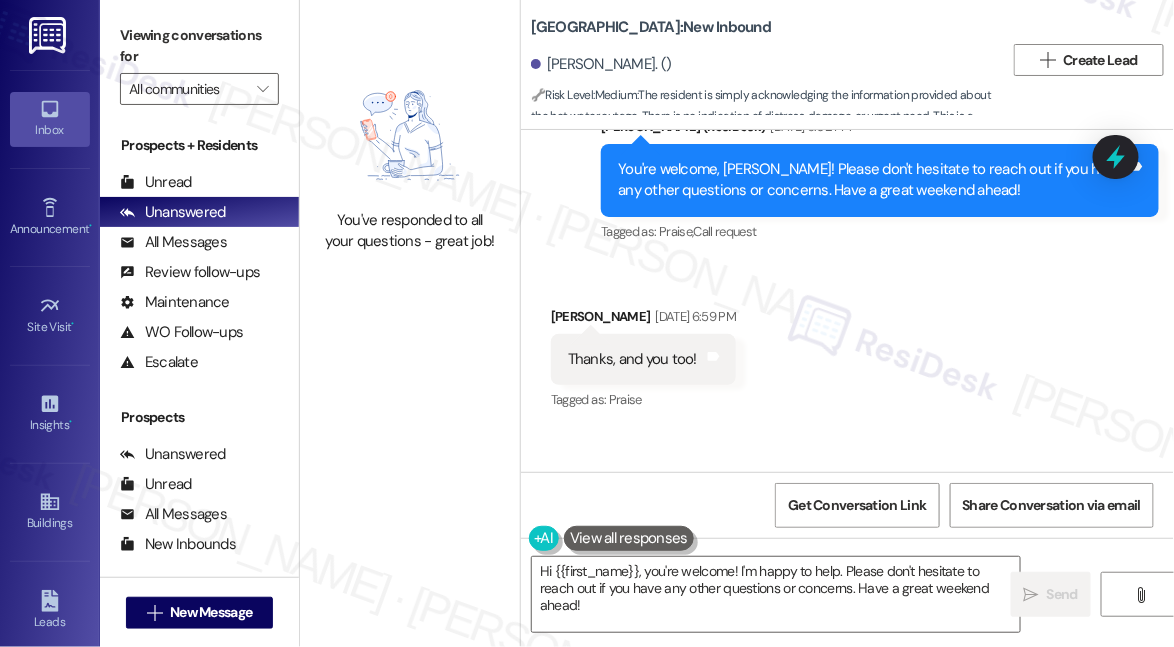 scroll, scrollTop: 30242, scrollLeft: 0, axis: vertical 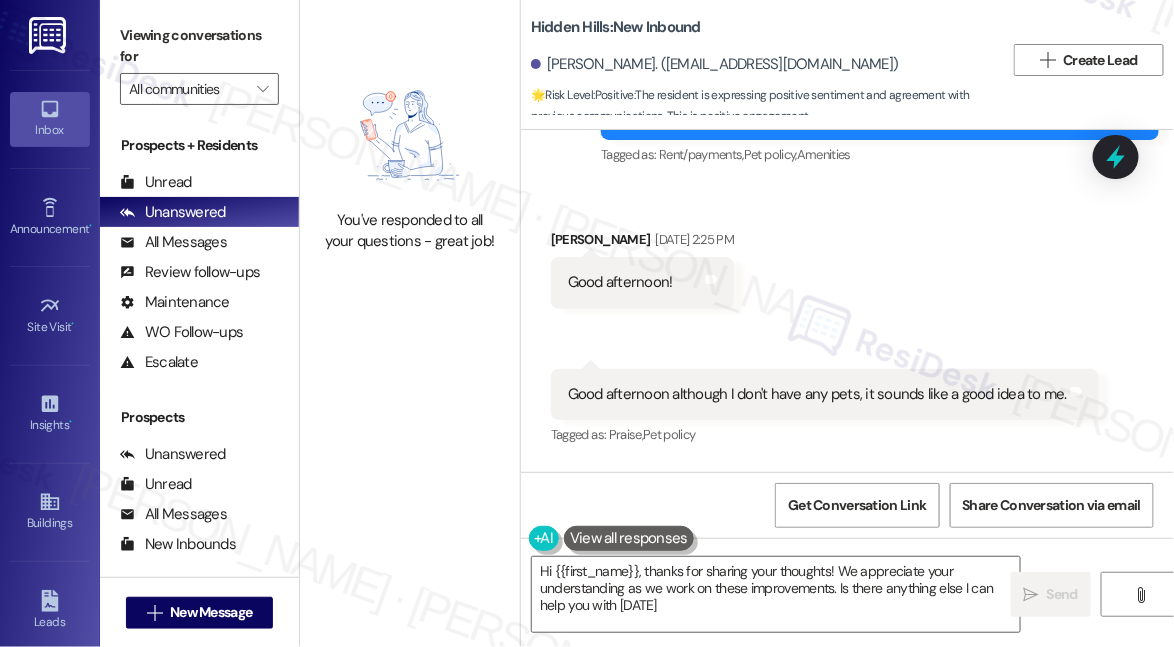 type on "Hi {{first_name}}, thanks for sharing your thoughts! We appreciate your understanding as we work on these improvements. Is there anything else I can help you with today?" 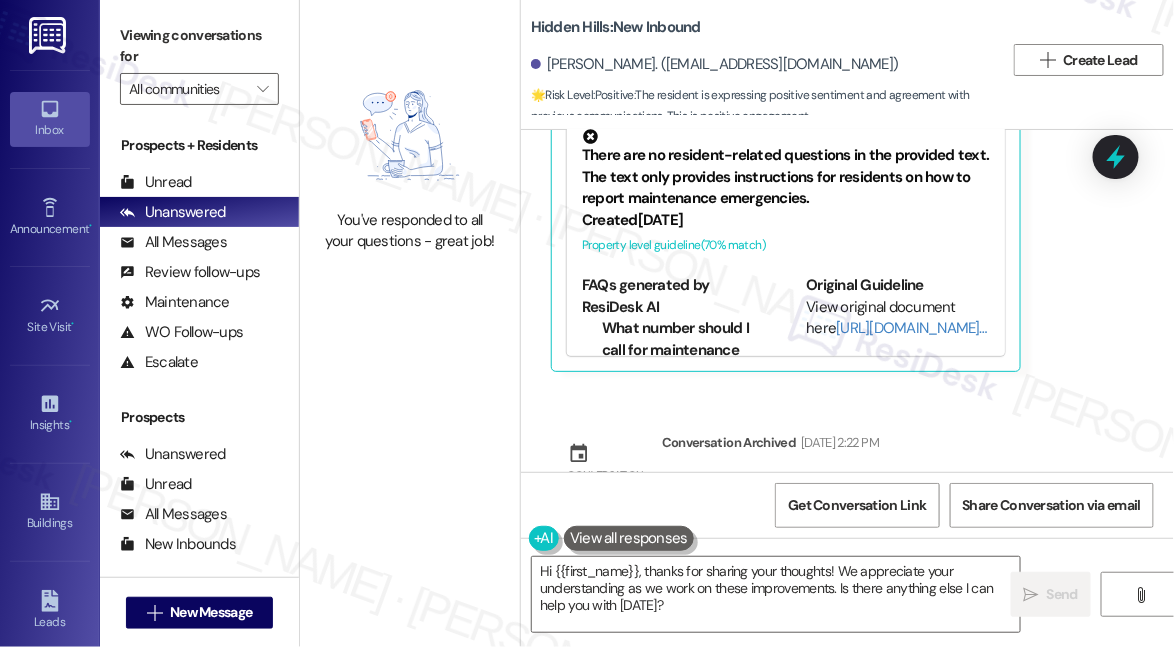 scroll, scrollTop: 33664, scrollLeft: 0, axis: vertical 